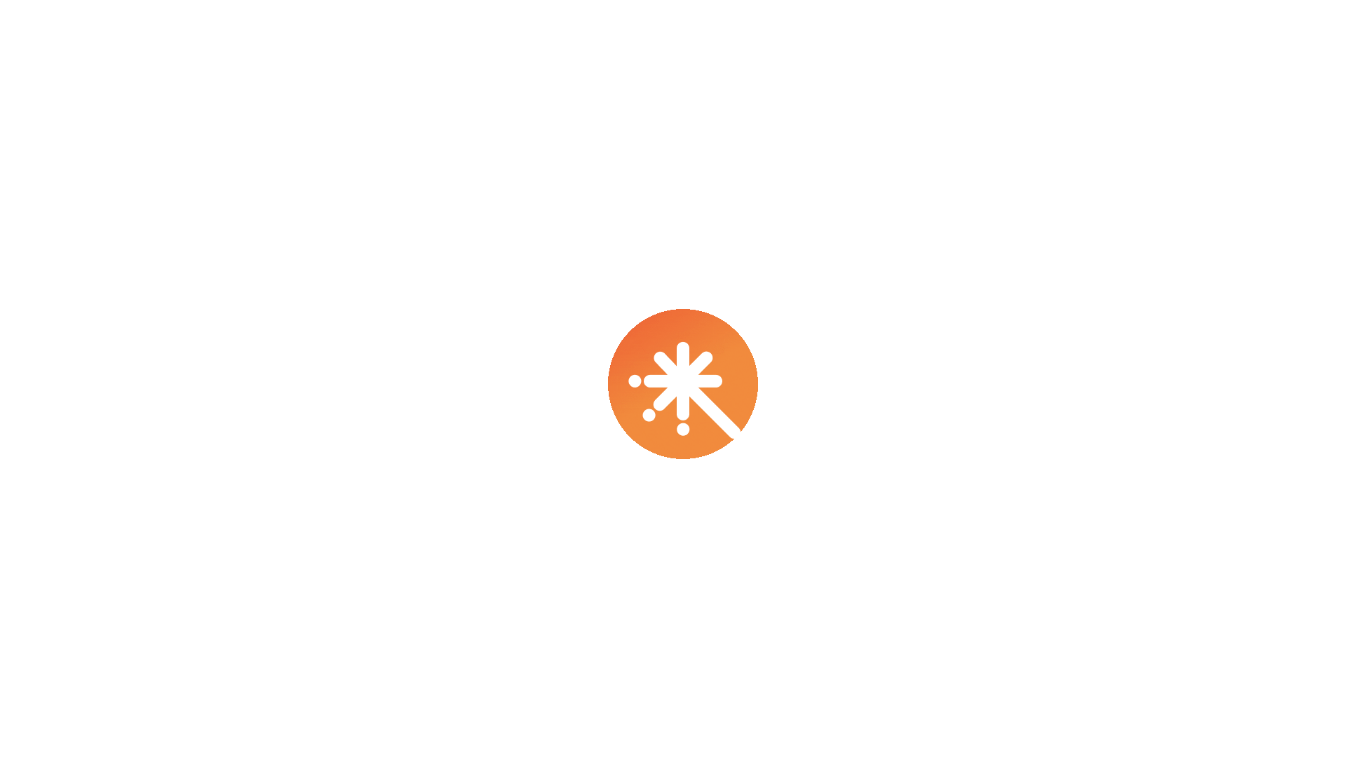scroll, scrollTop: 0, scrollLeft: 0, axis: both 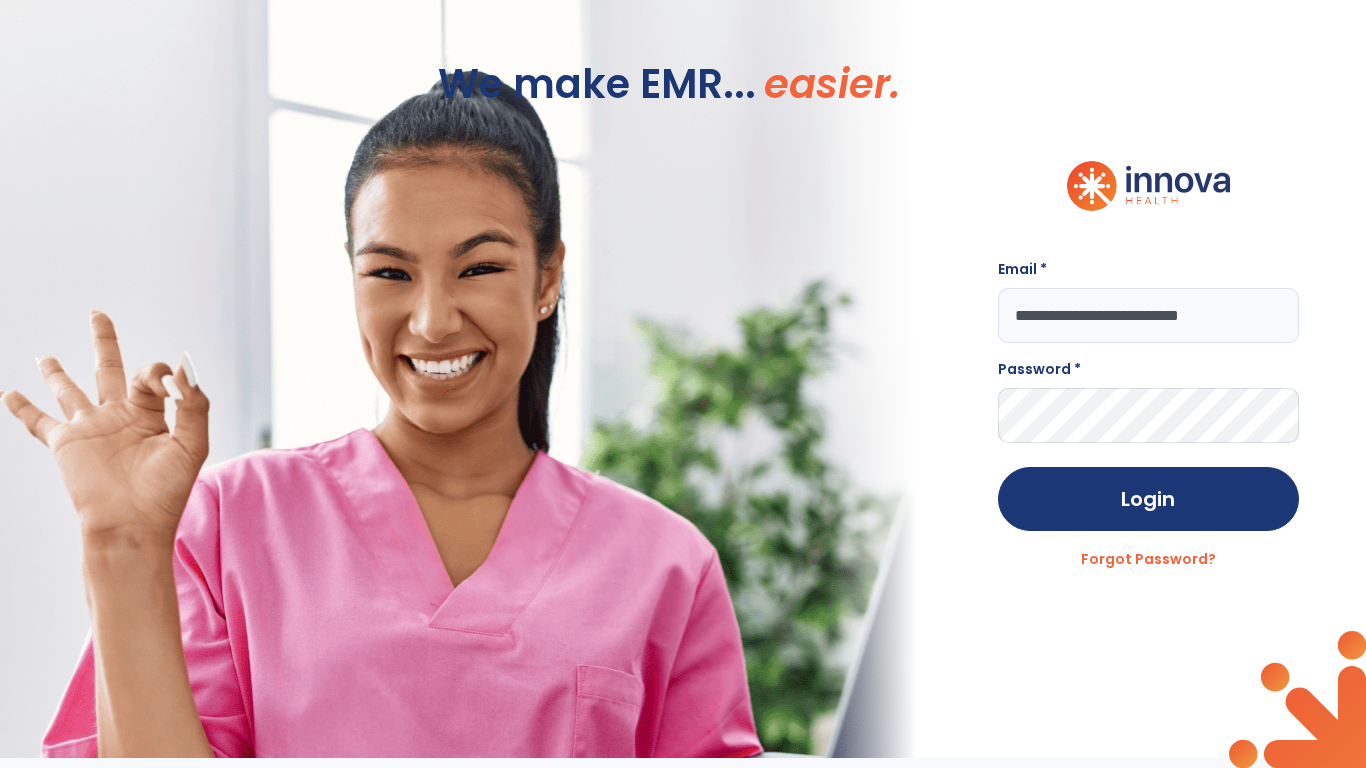 type on "**********" 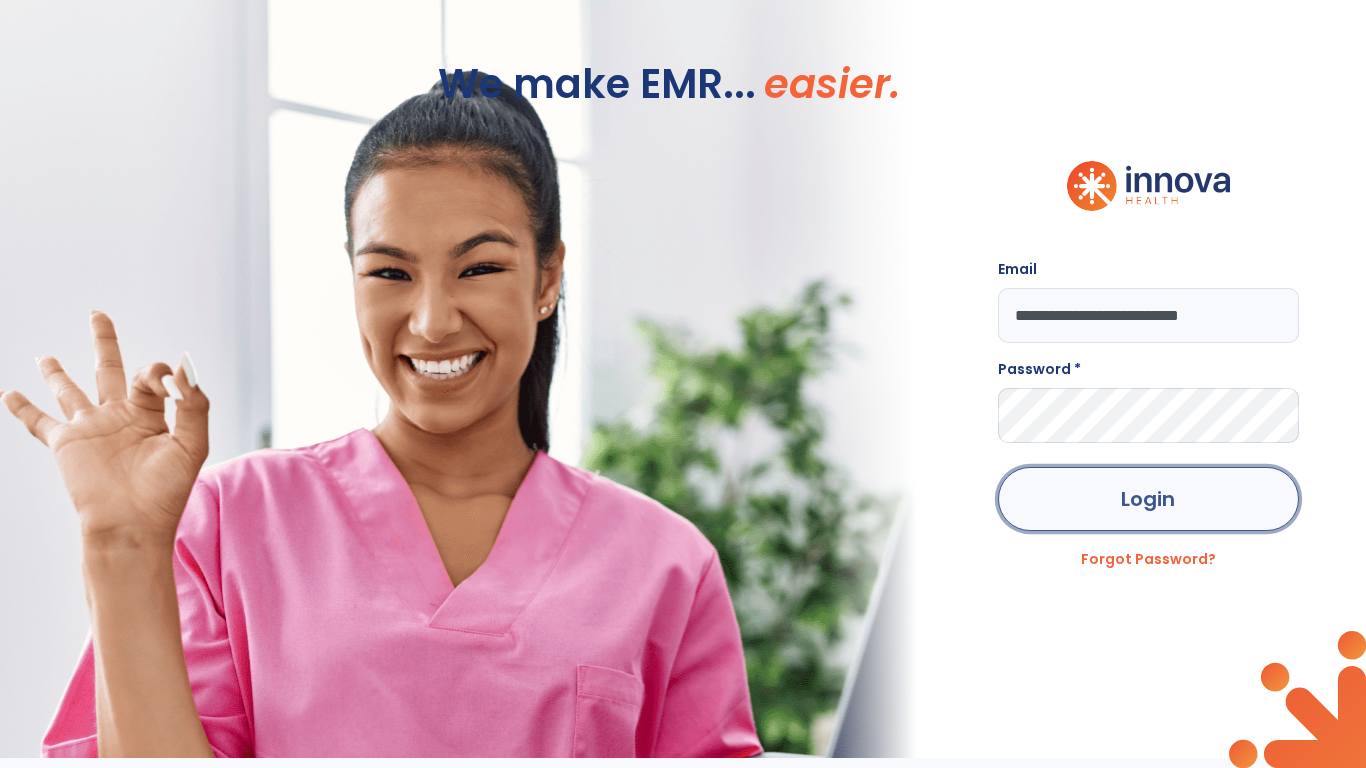click on "Login" 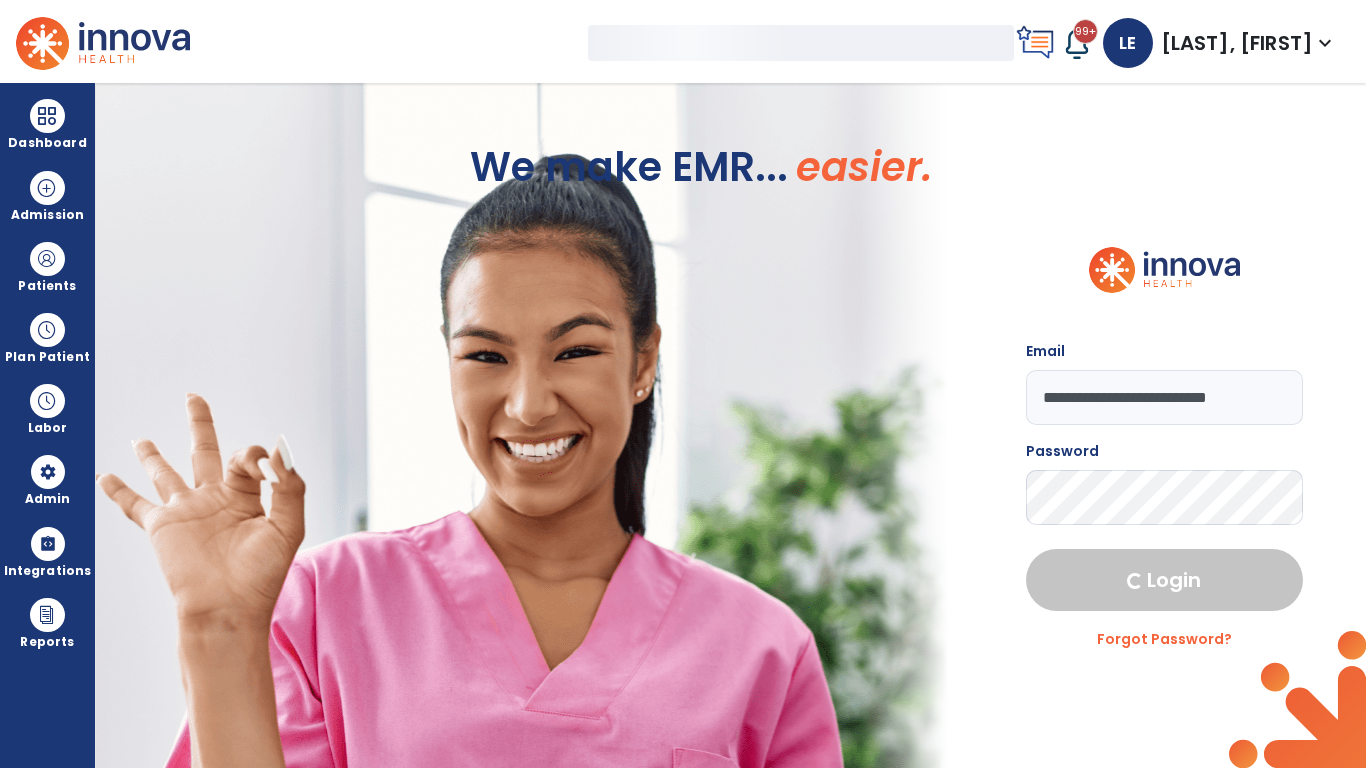 select on "***" 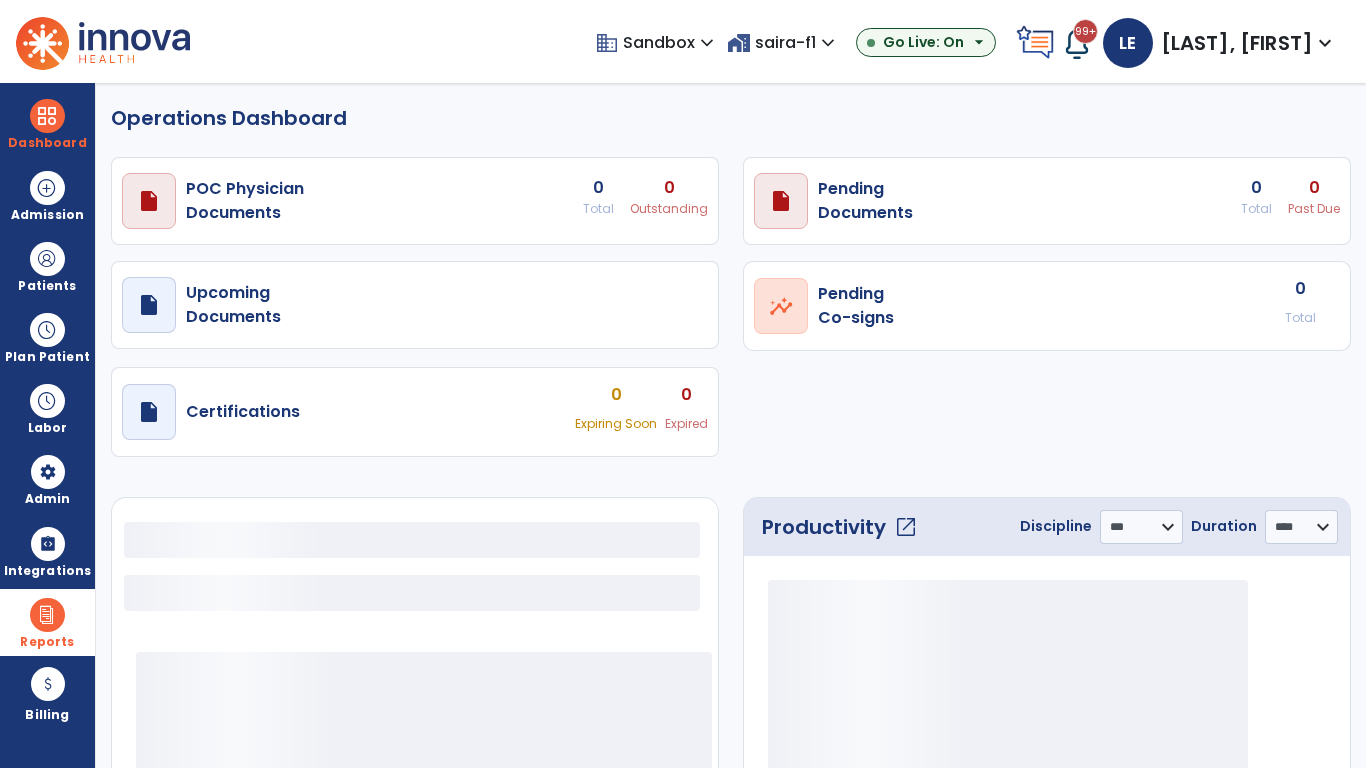 click at bounding box center (47, 615) 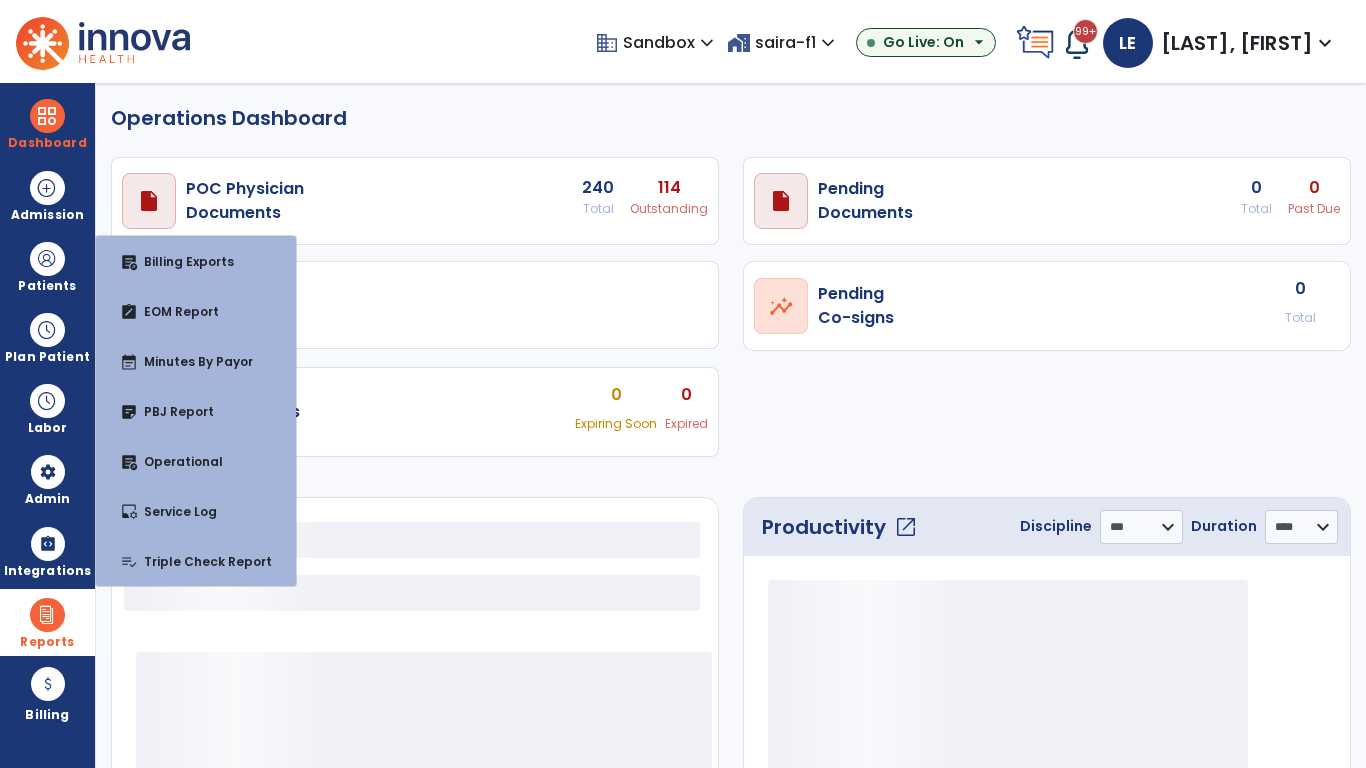 select on "***" 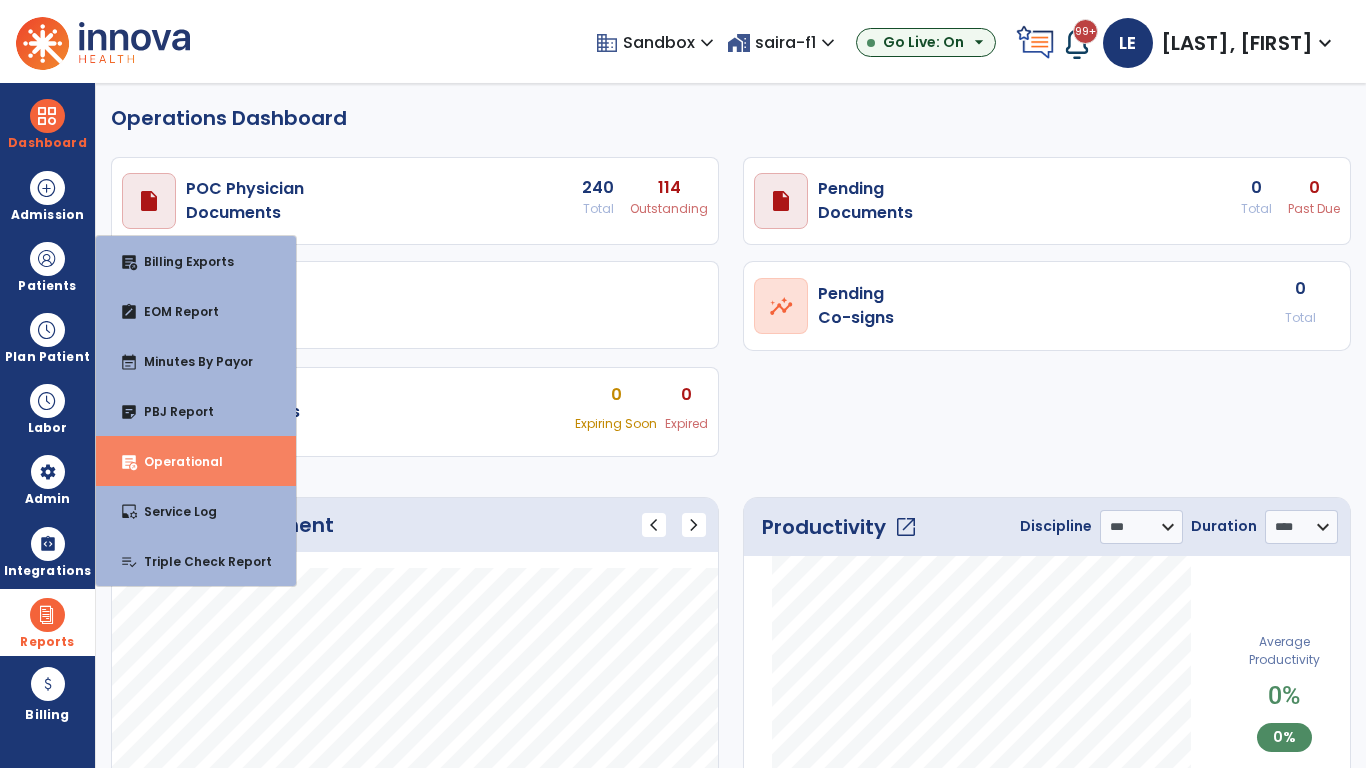 click on "Operational" at bounding box center (175, 461) 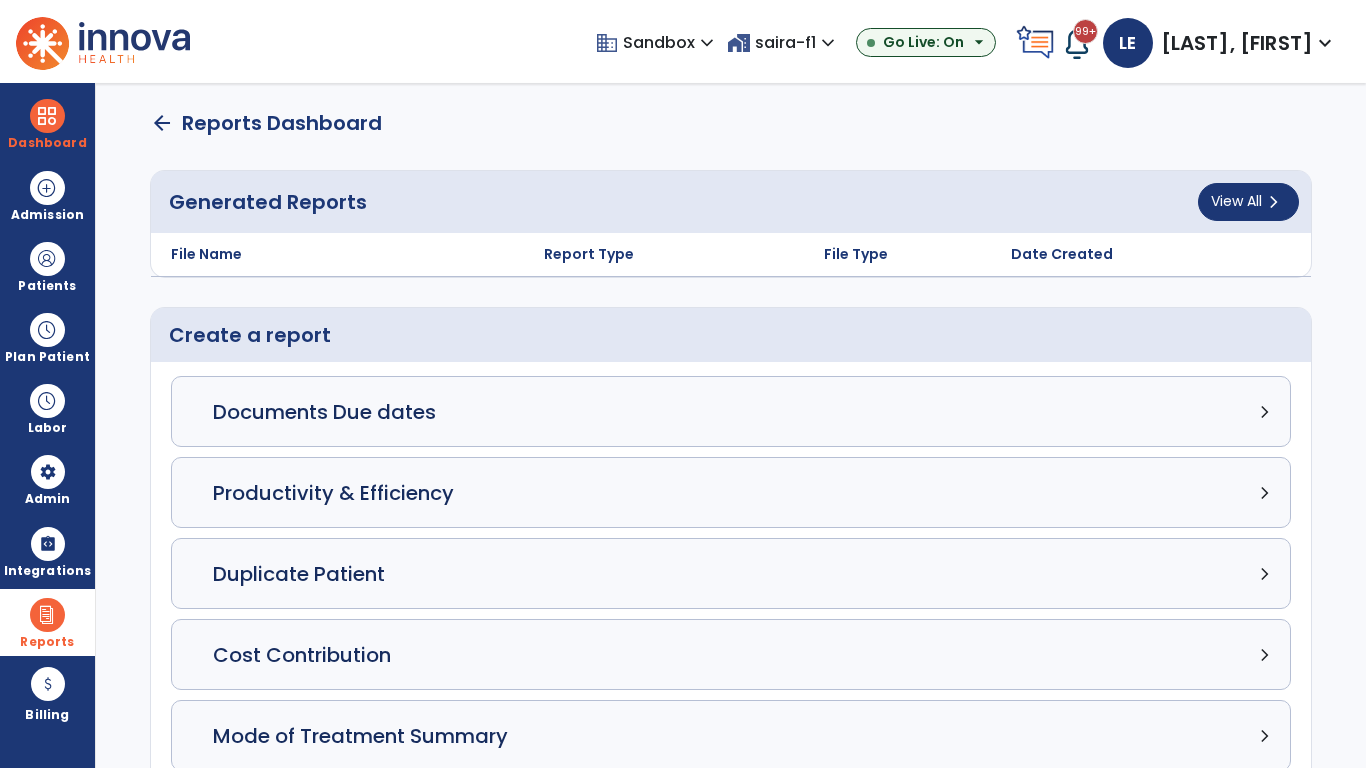 click on "Census Detail chevron_right" 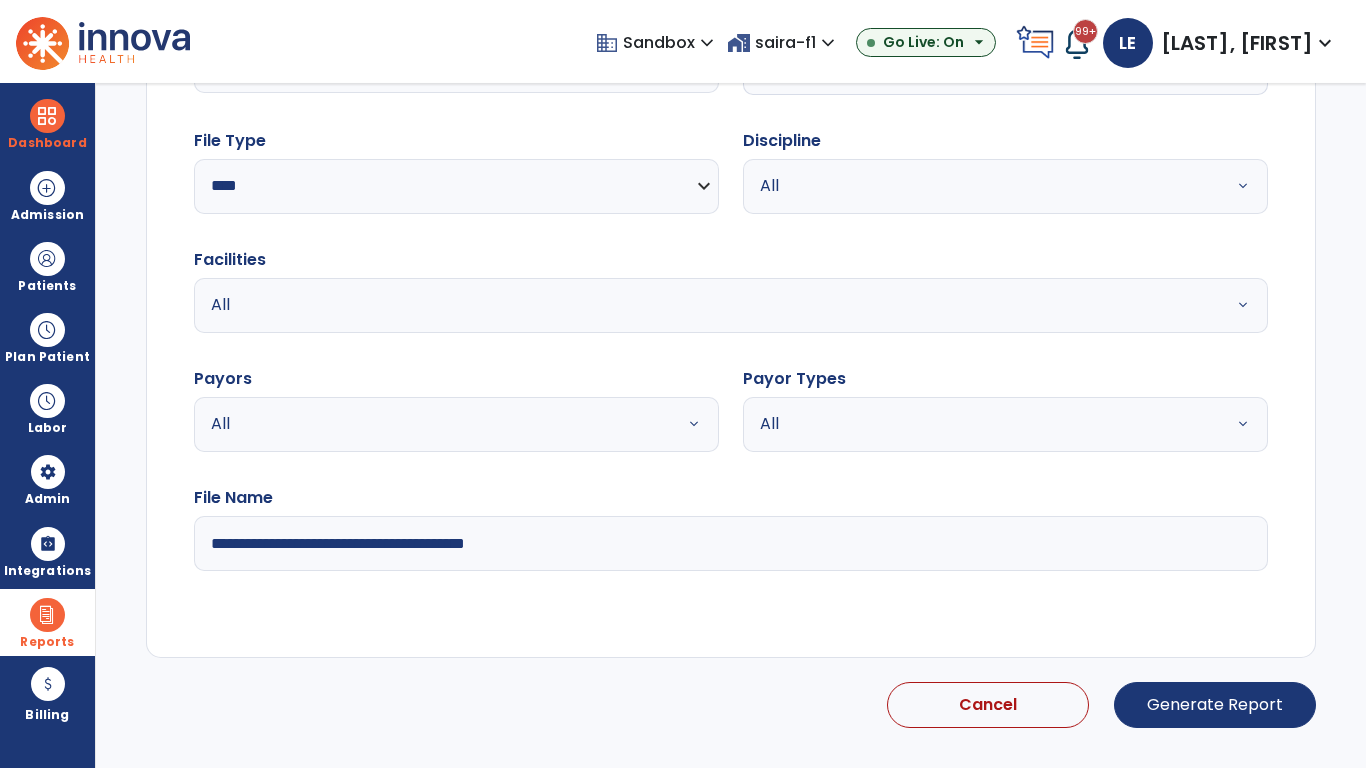 select on "*****" 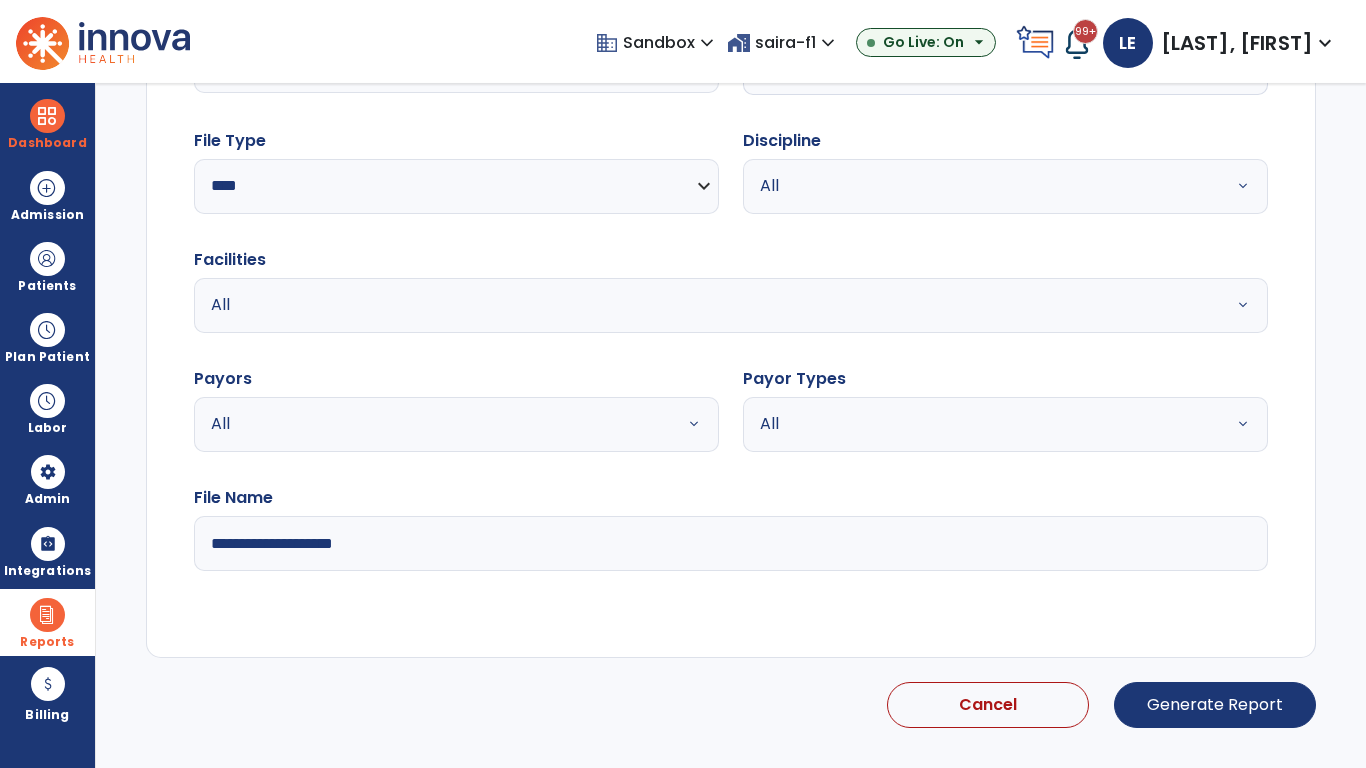 scroll, scrollTop: 192, scrollLeft: 0, axis: vertical 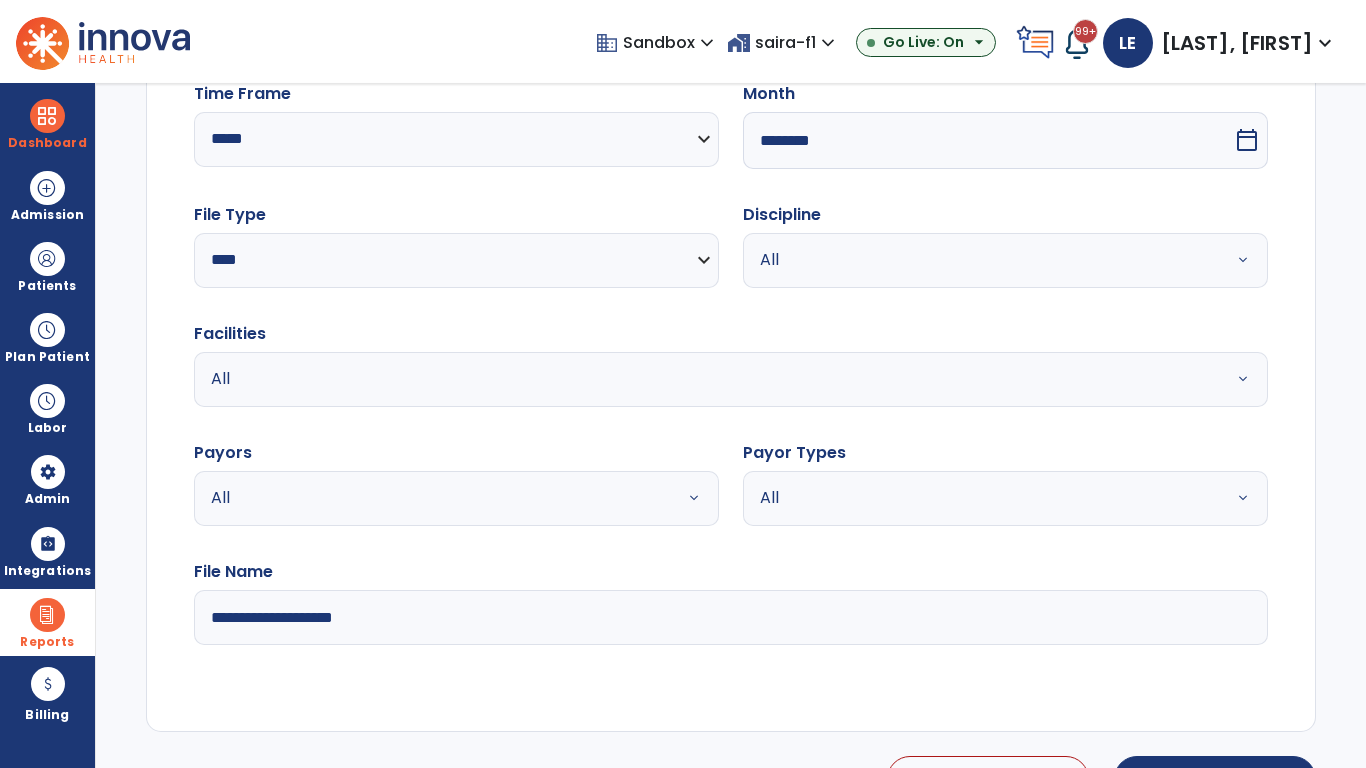 select on "*" 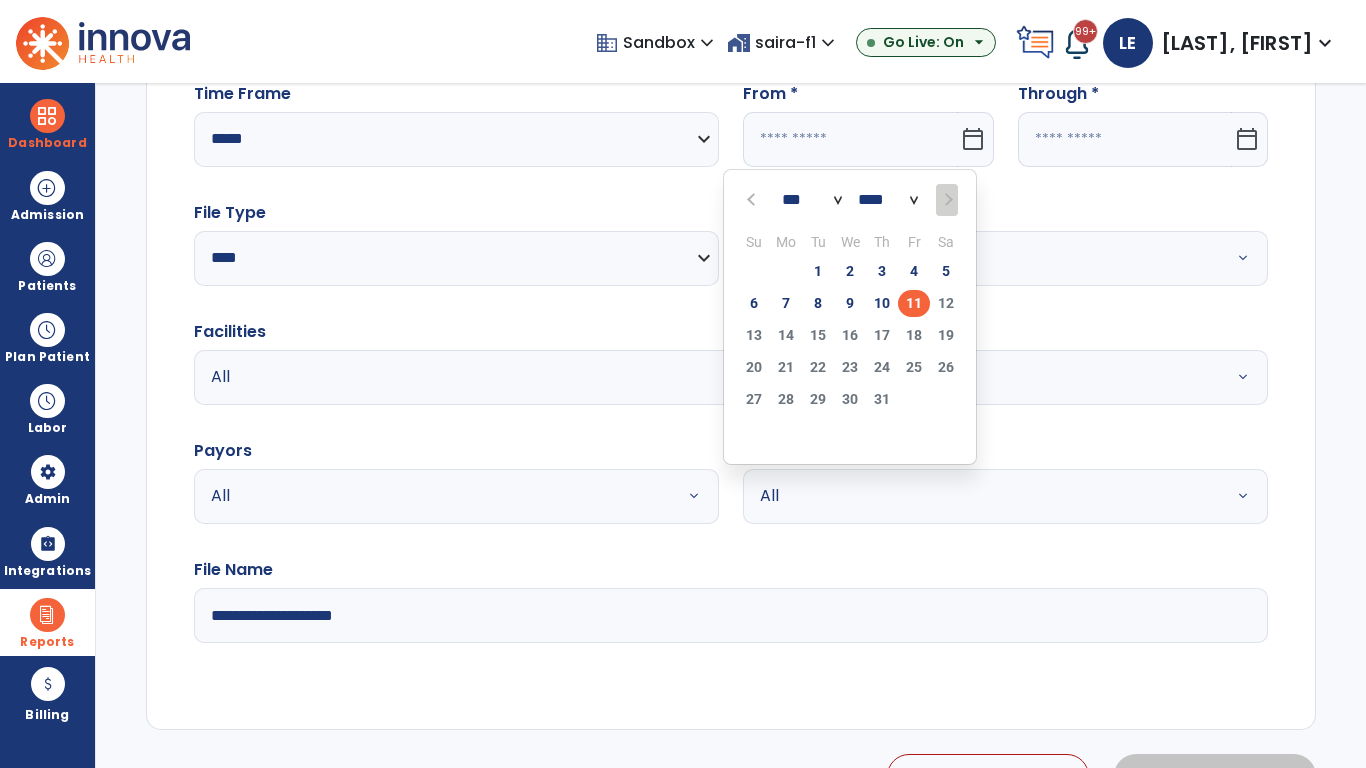 select on "****" 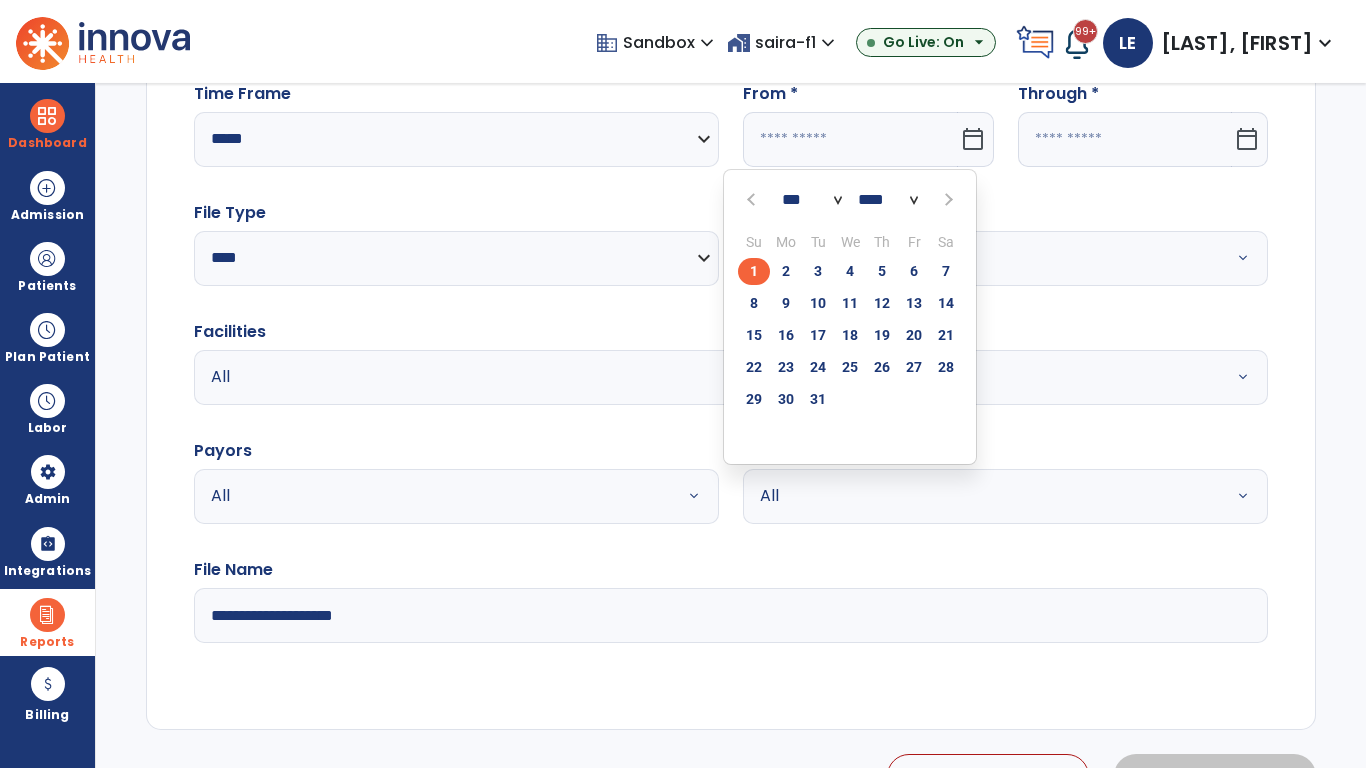 click on "1" 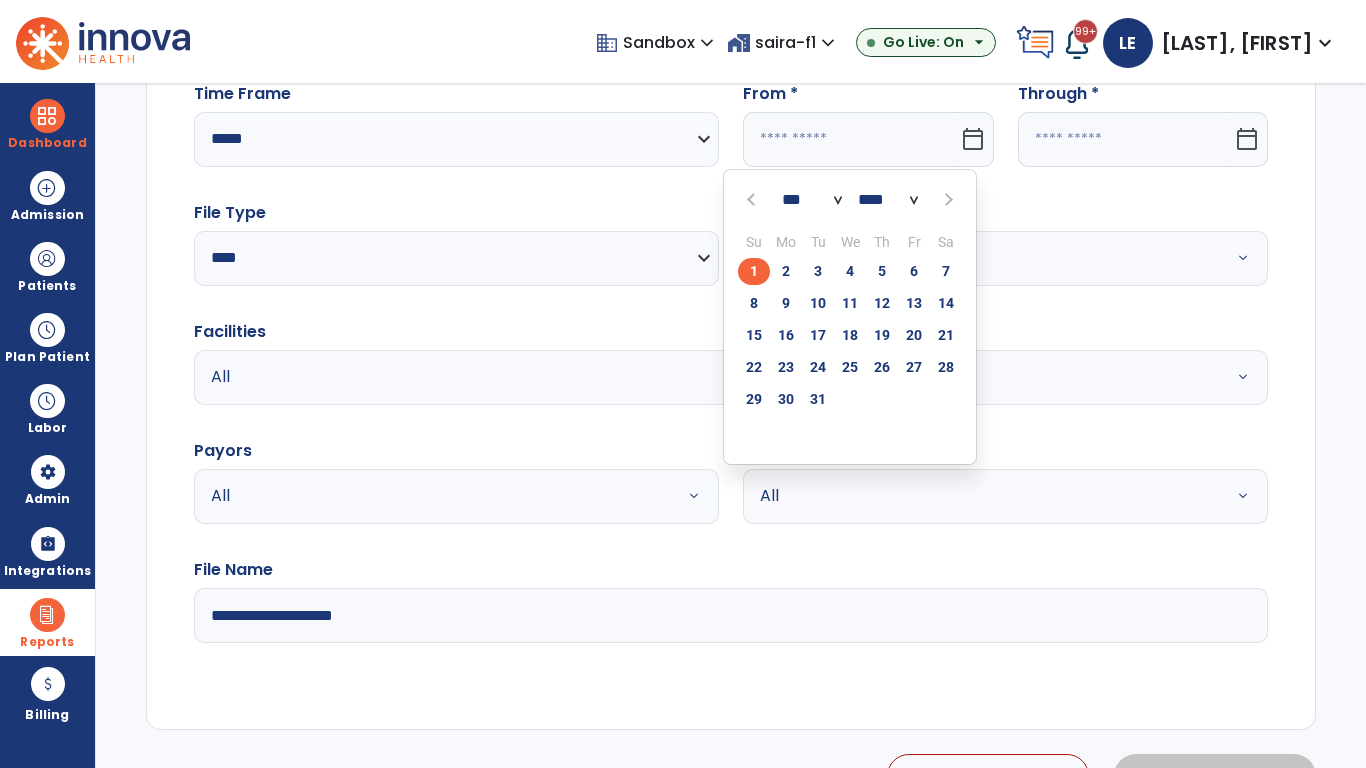 type on "**********" 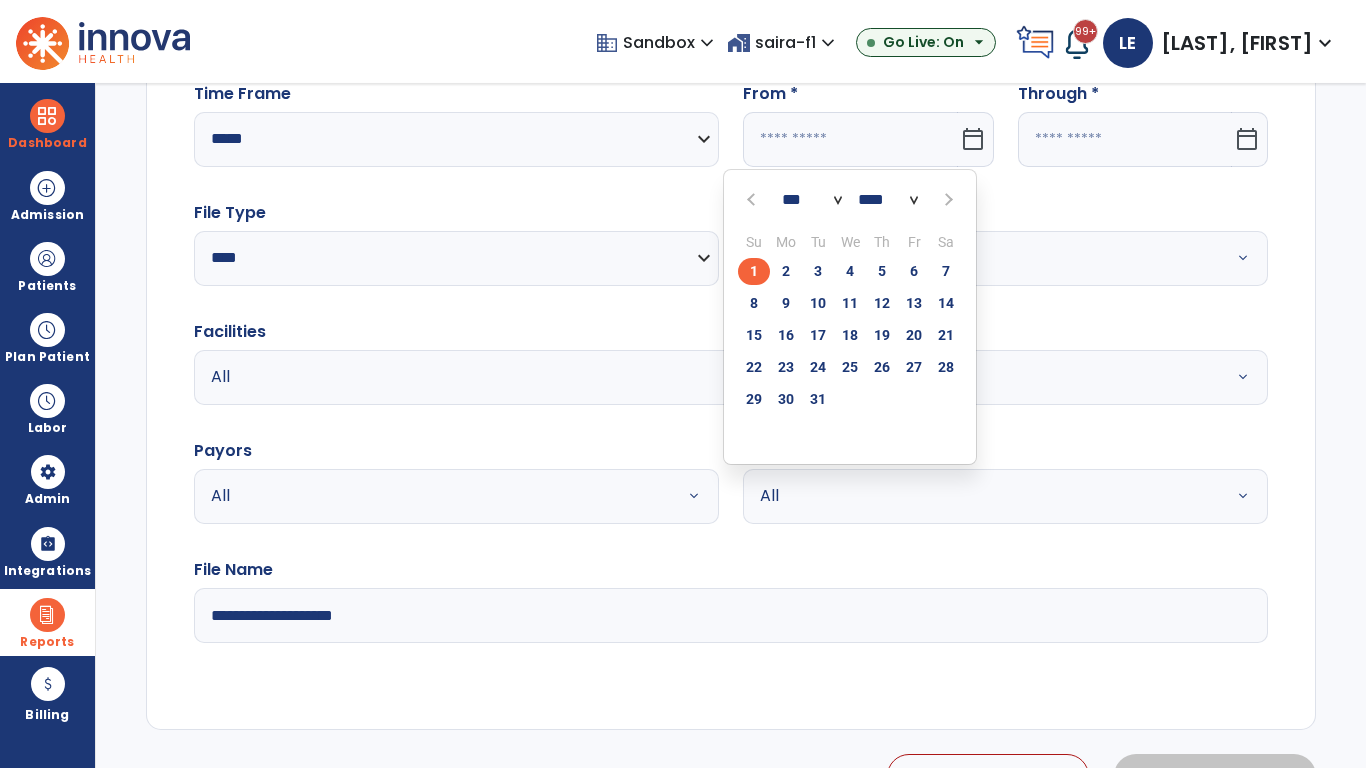 type on "*********" 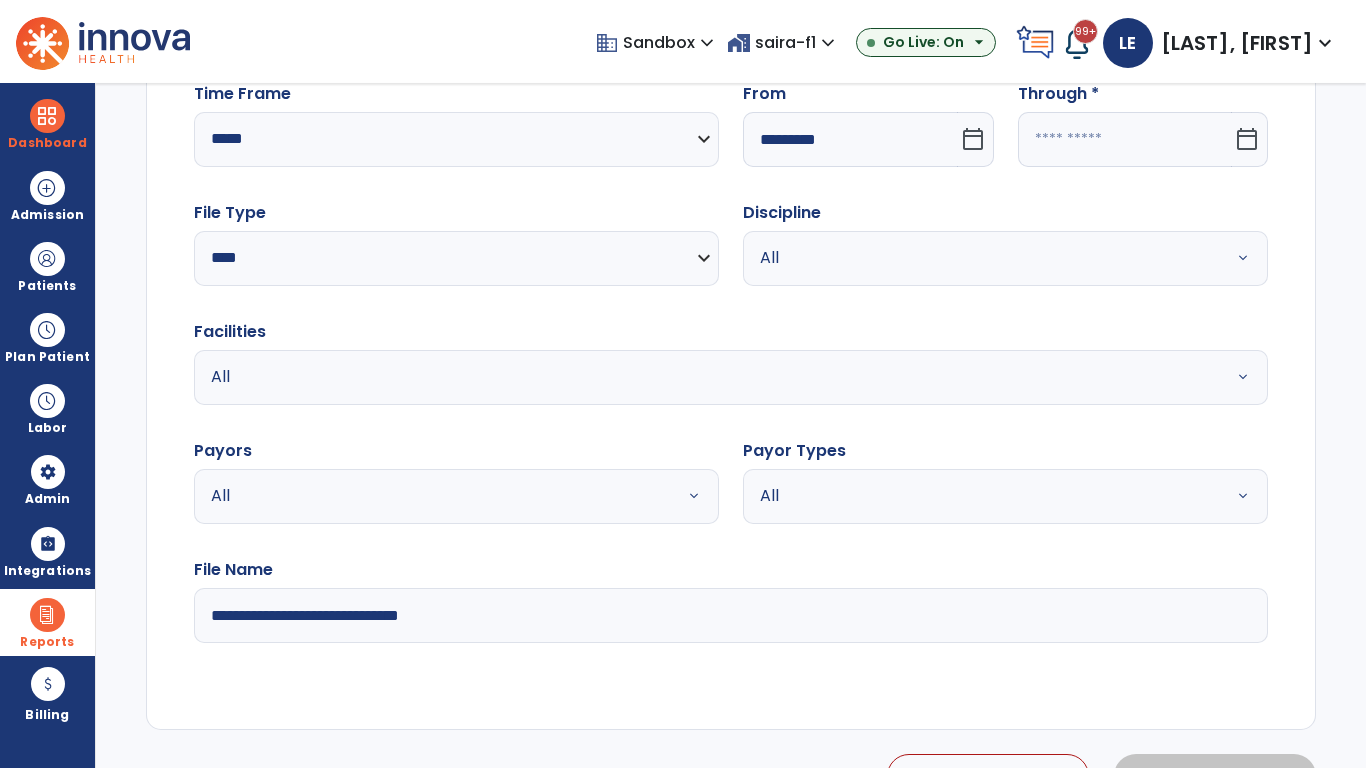 click 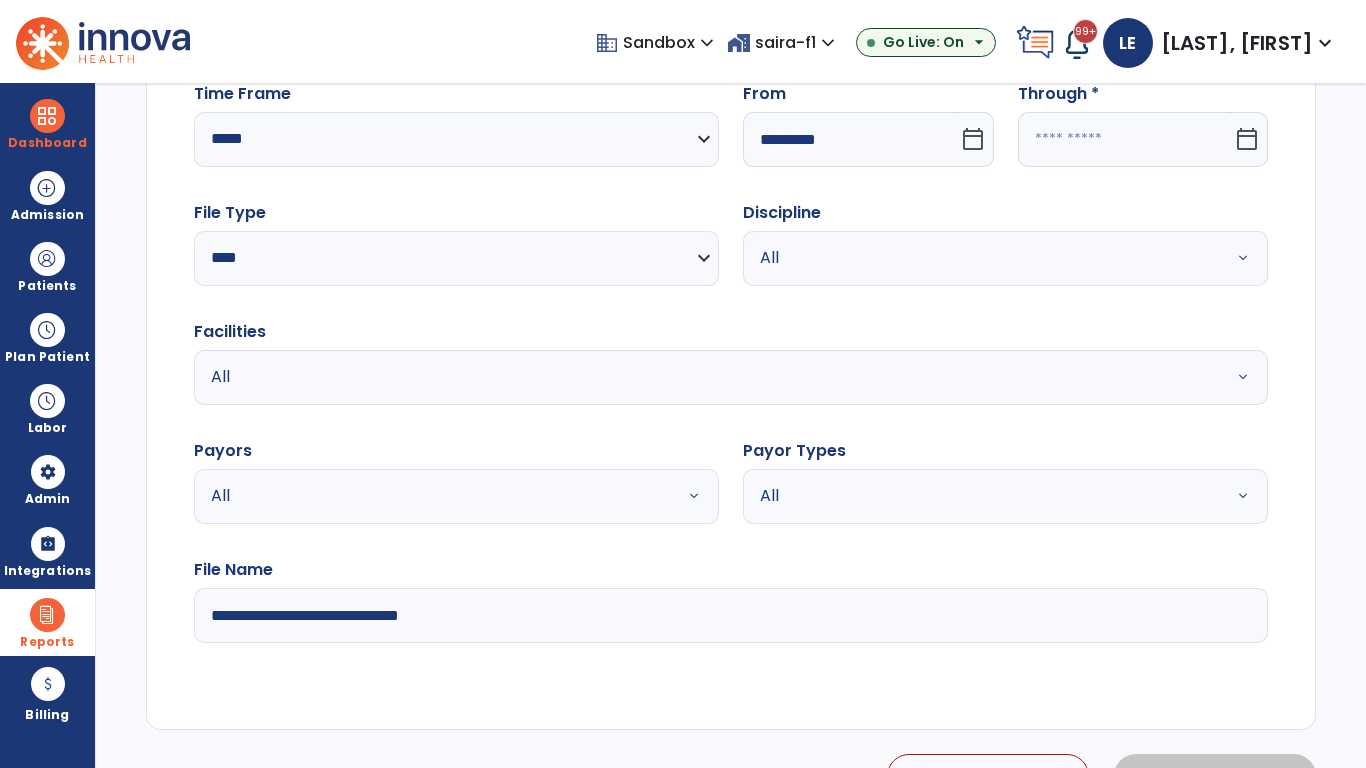 select on "*" 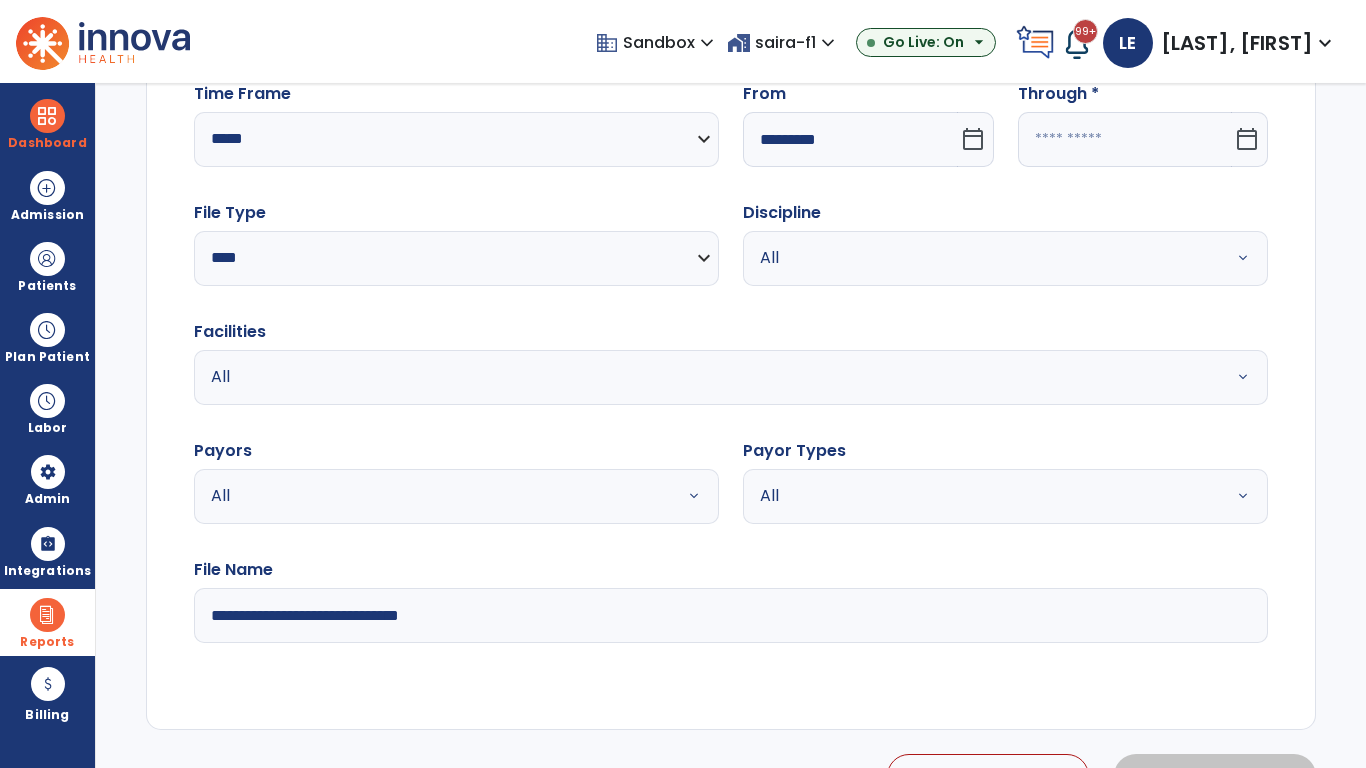 select on "****" 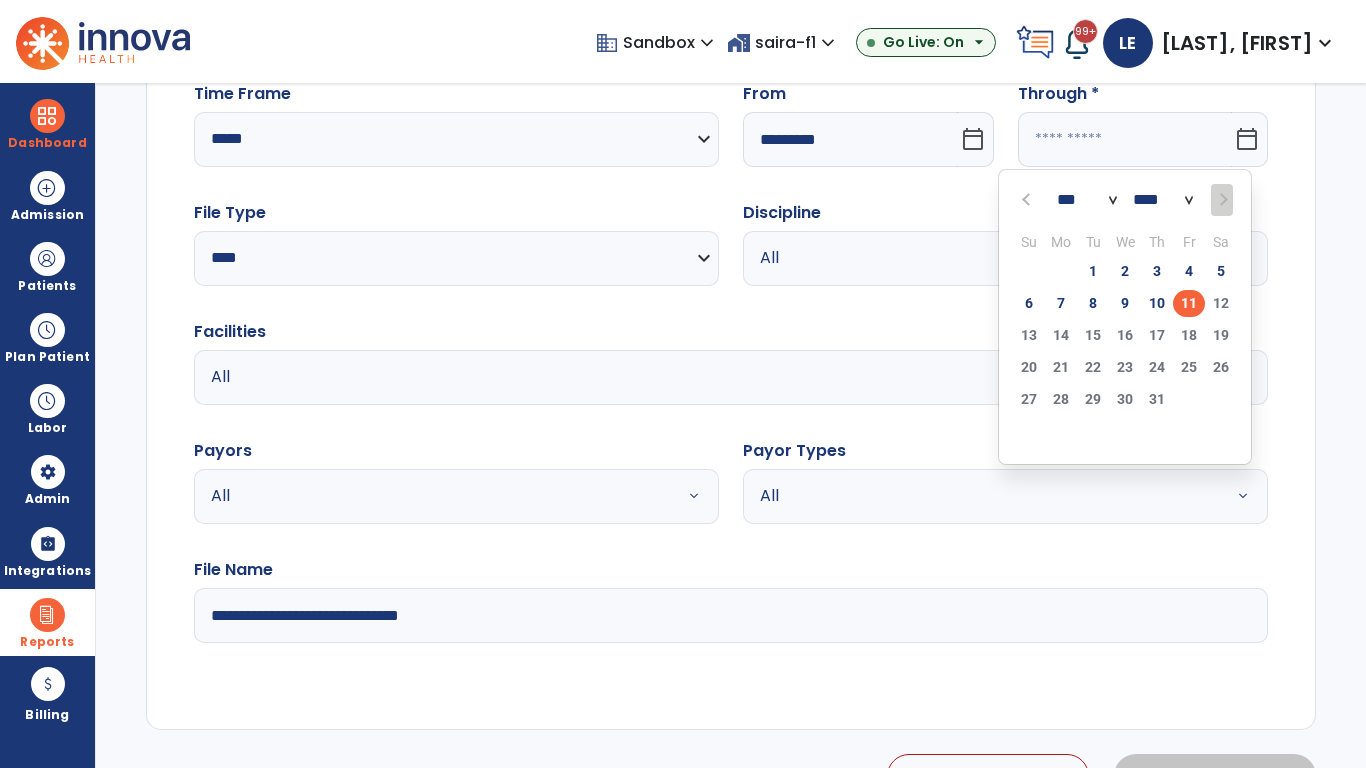 select on "*" 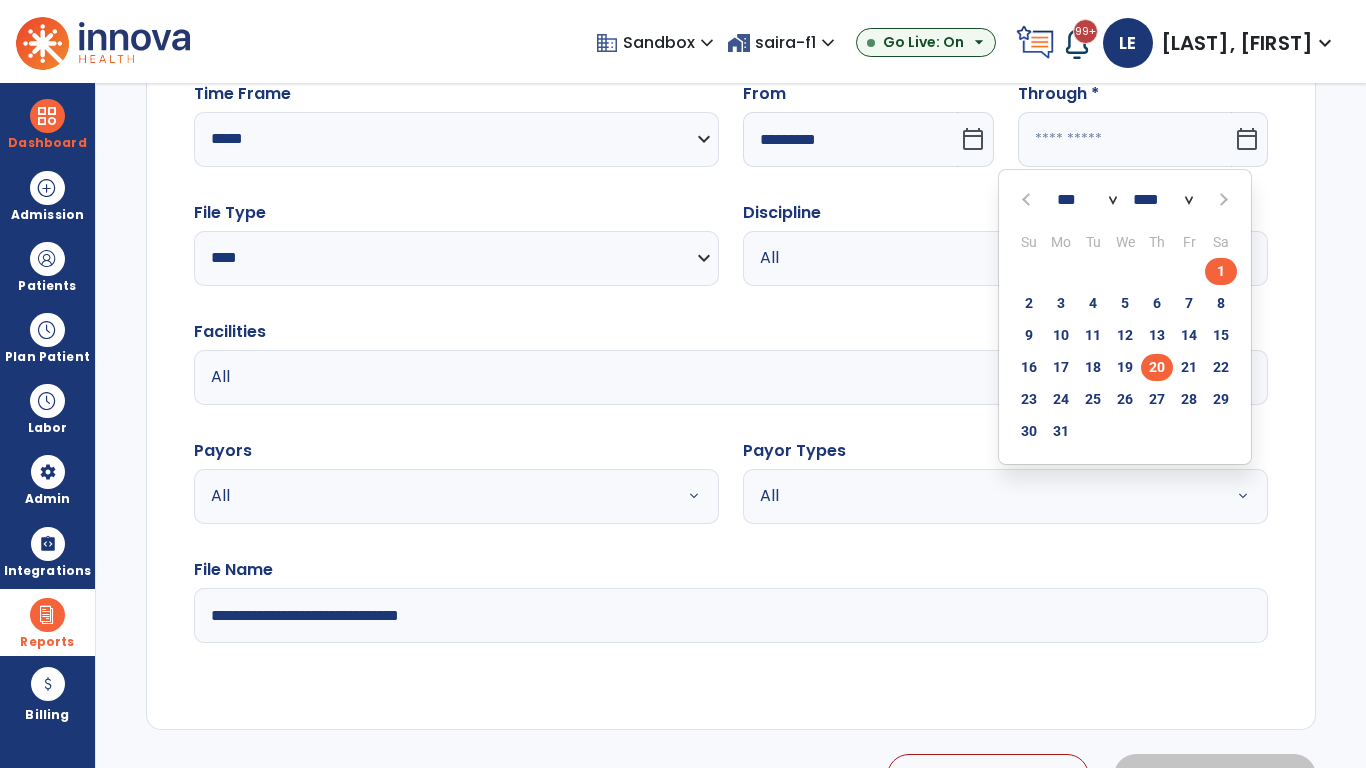 click on "20" 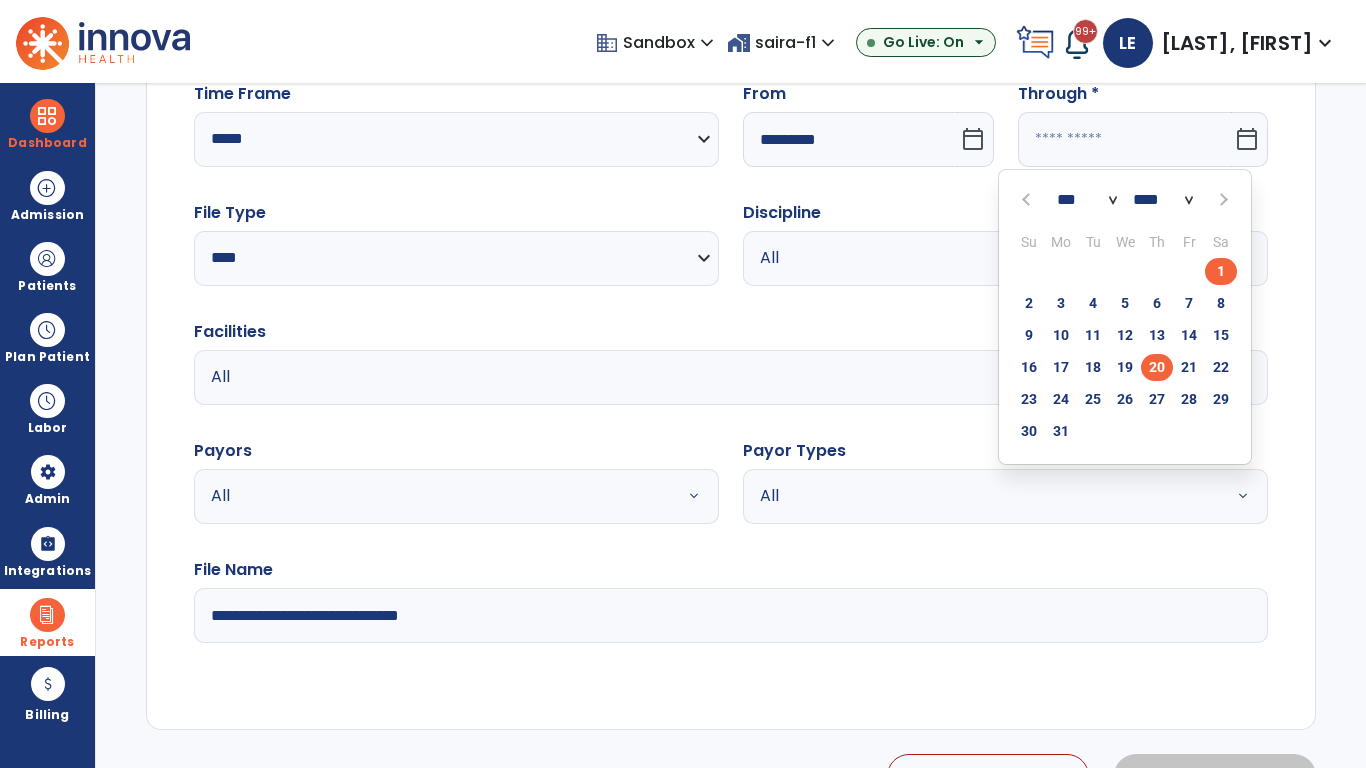 type on "**********" 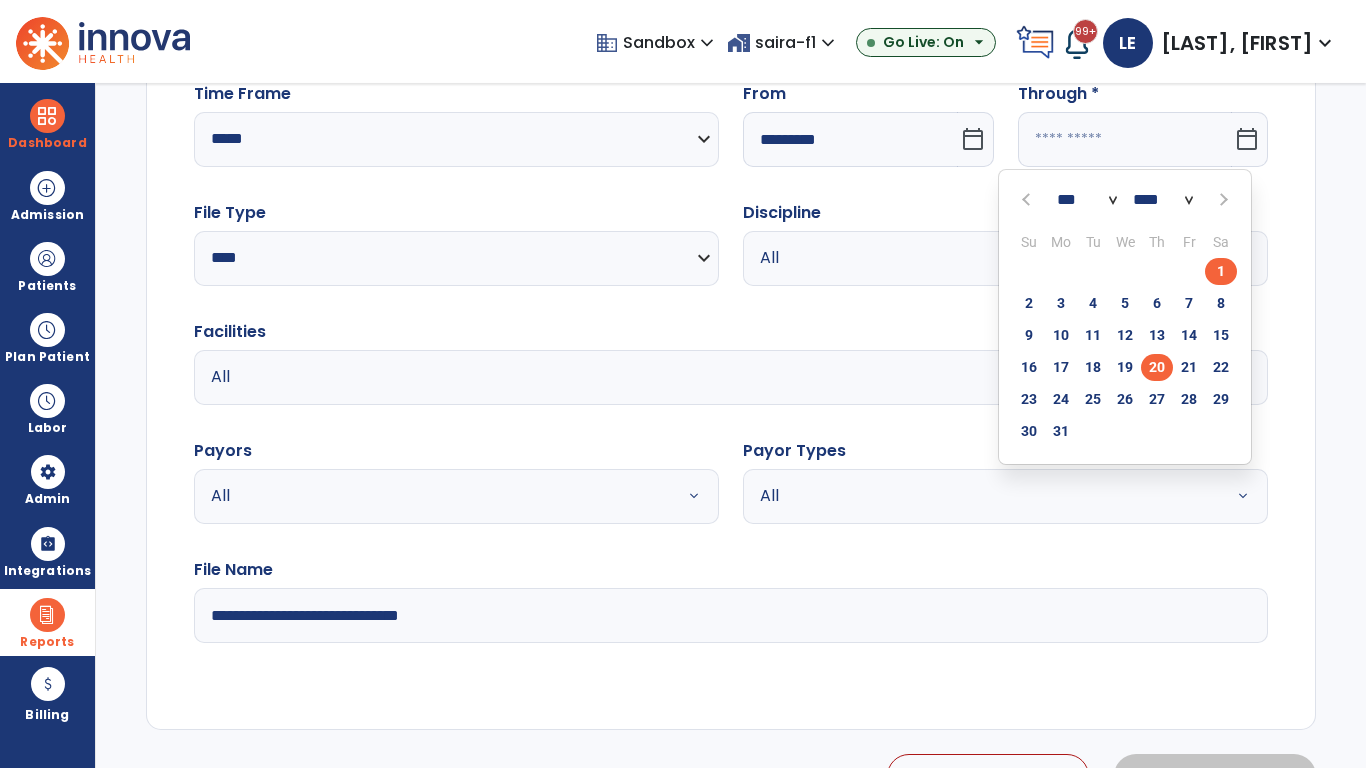 type on "*********" 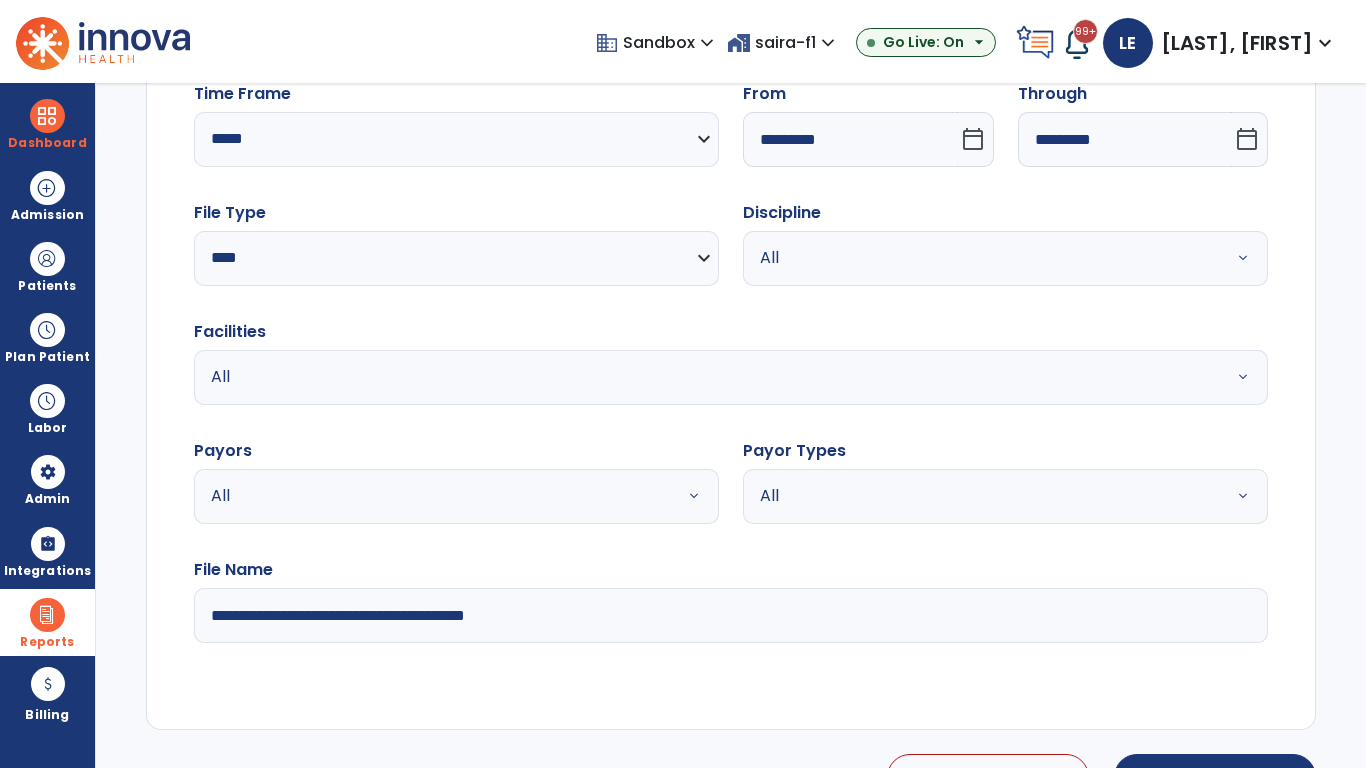 click on "All" at bounding box center (981, 258) 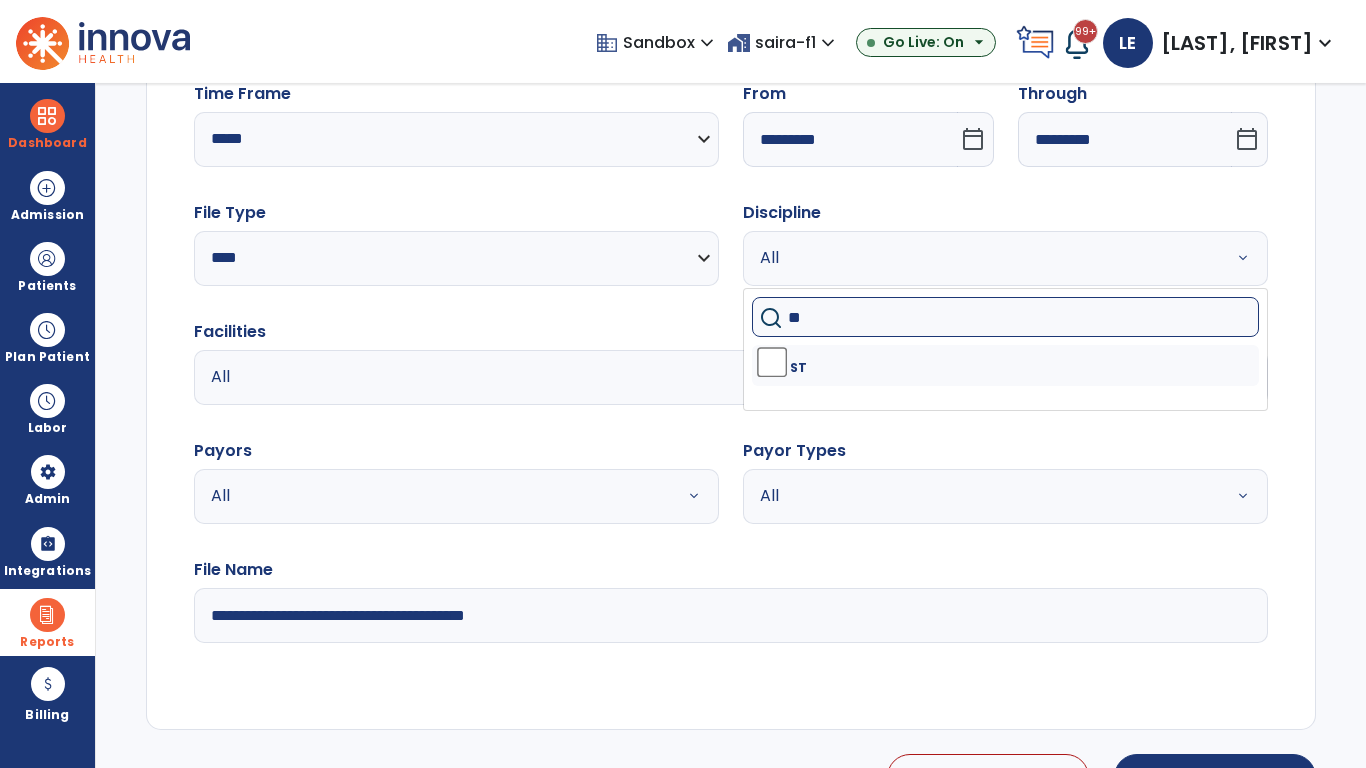 type on "**" 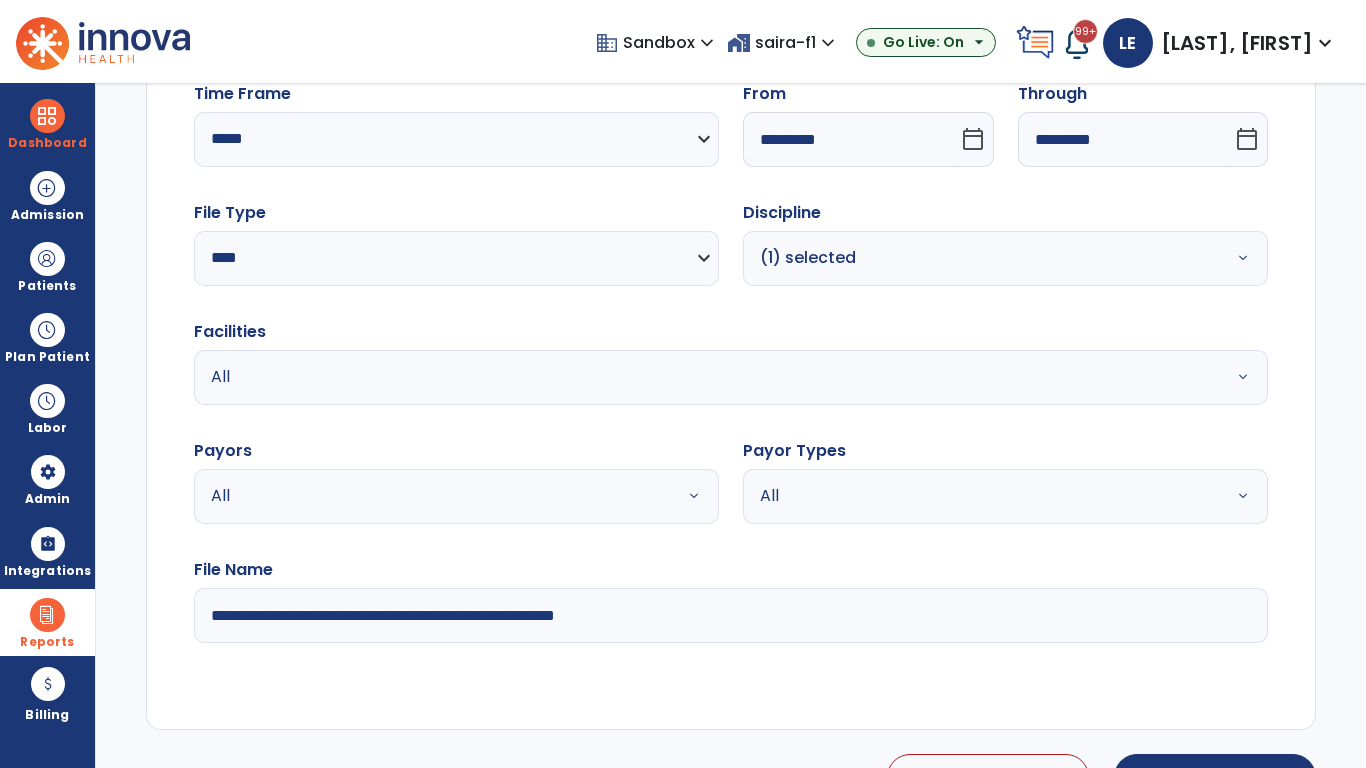 type on "**********" 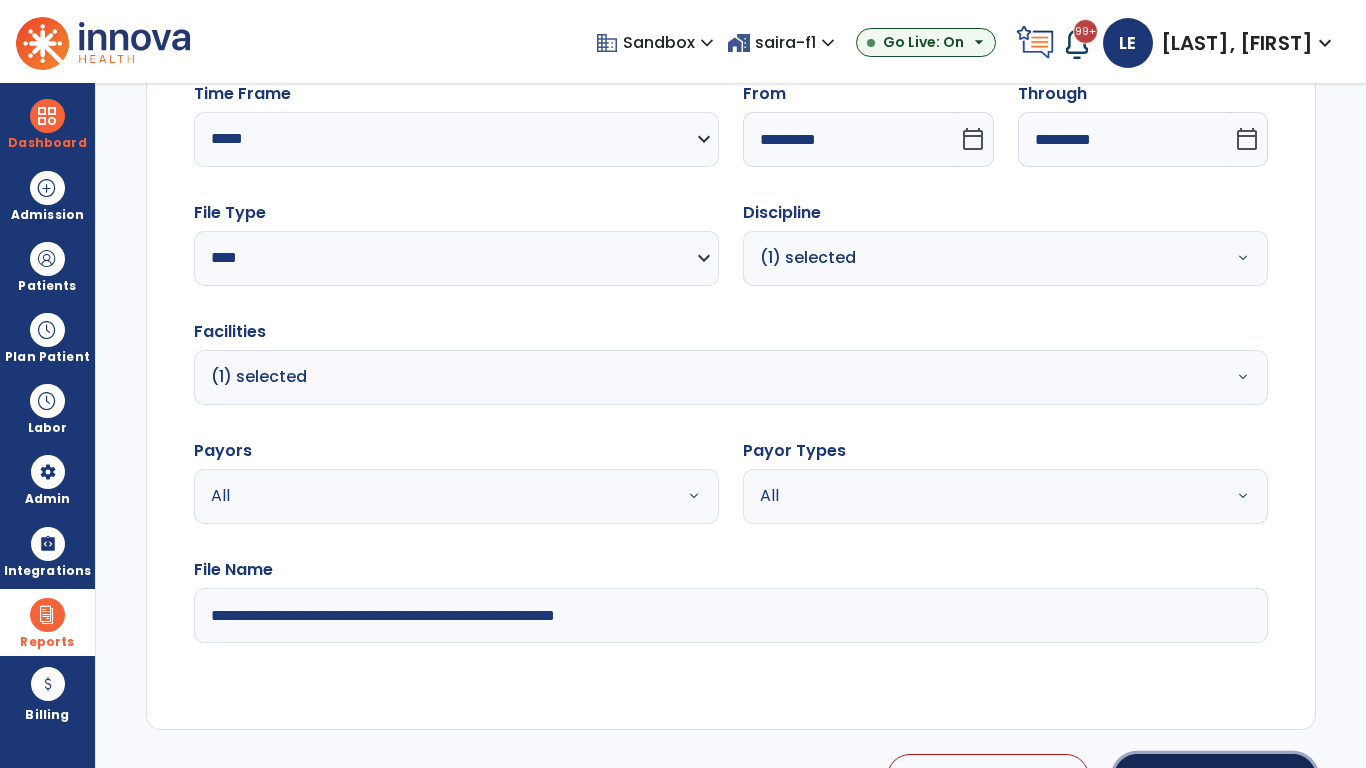 click on "Generate Report" 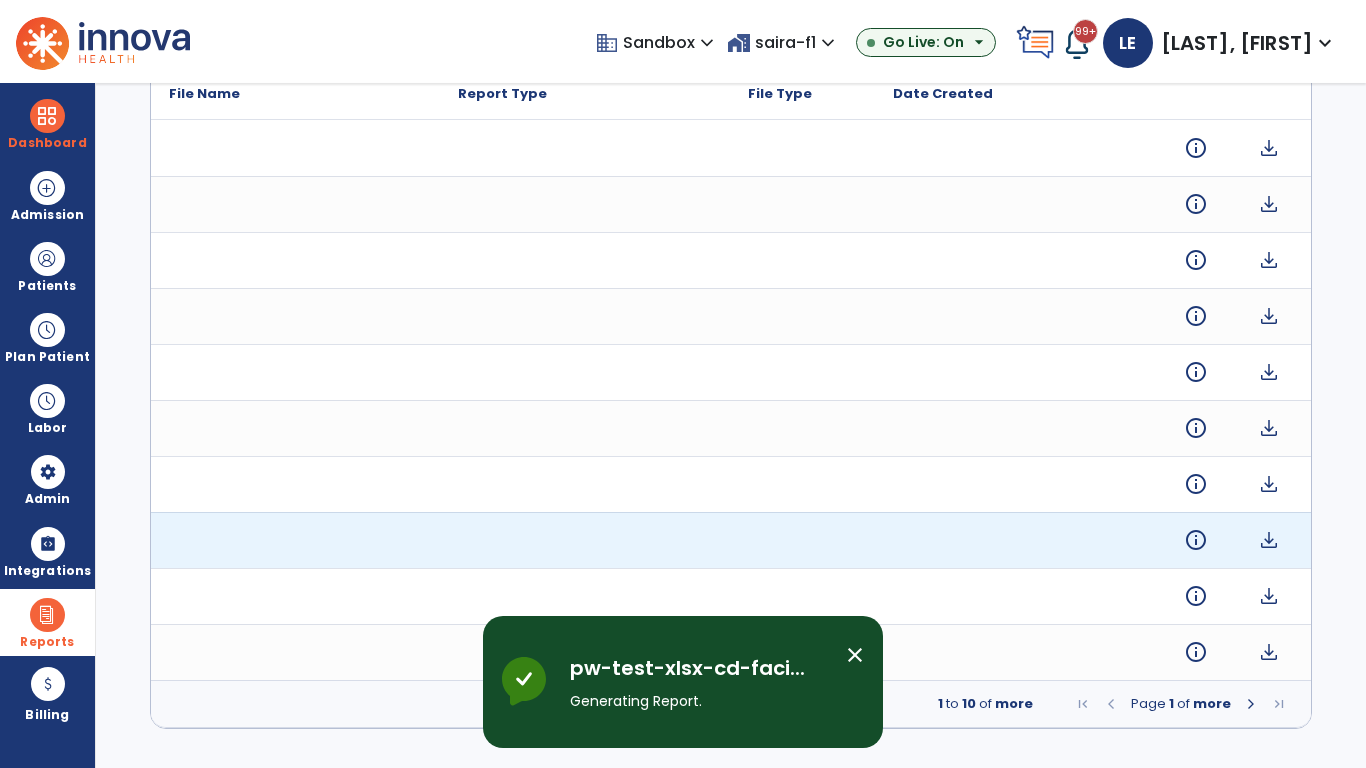 scroll, scrollTop: 0, scrollLeft: 0, axis: both 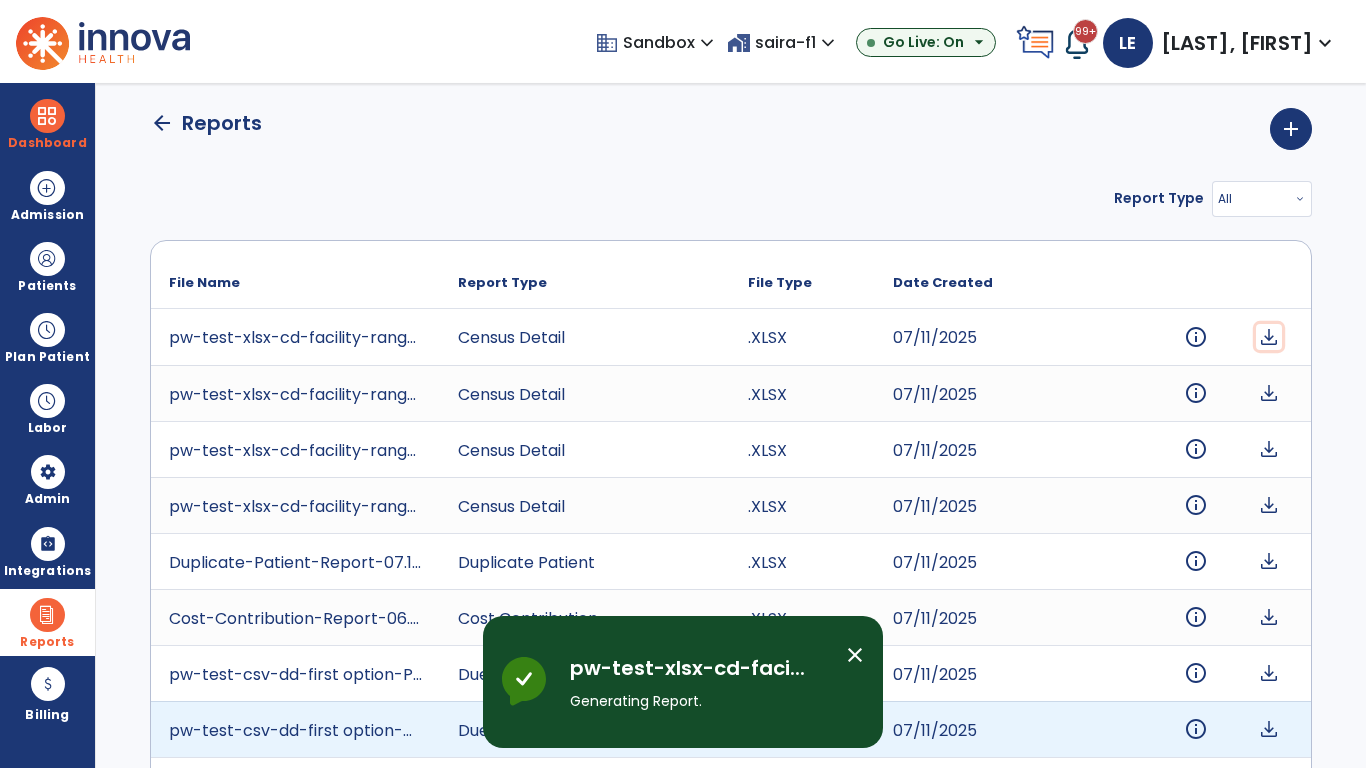 click on "download" 